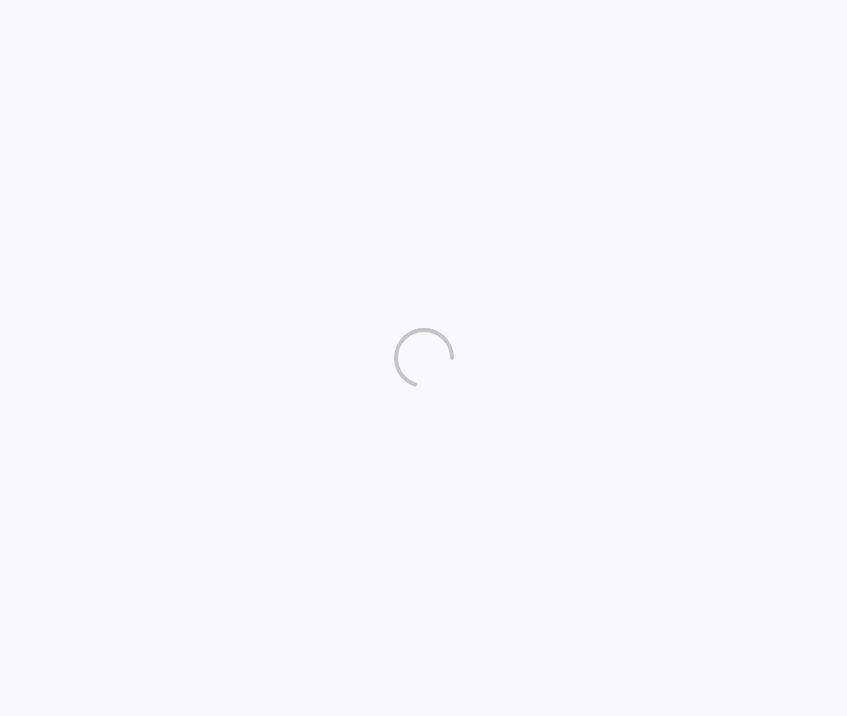 scroll, scrollTop: 0, scrollLeft: 0, axis: both 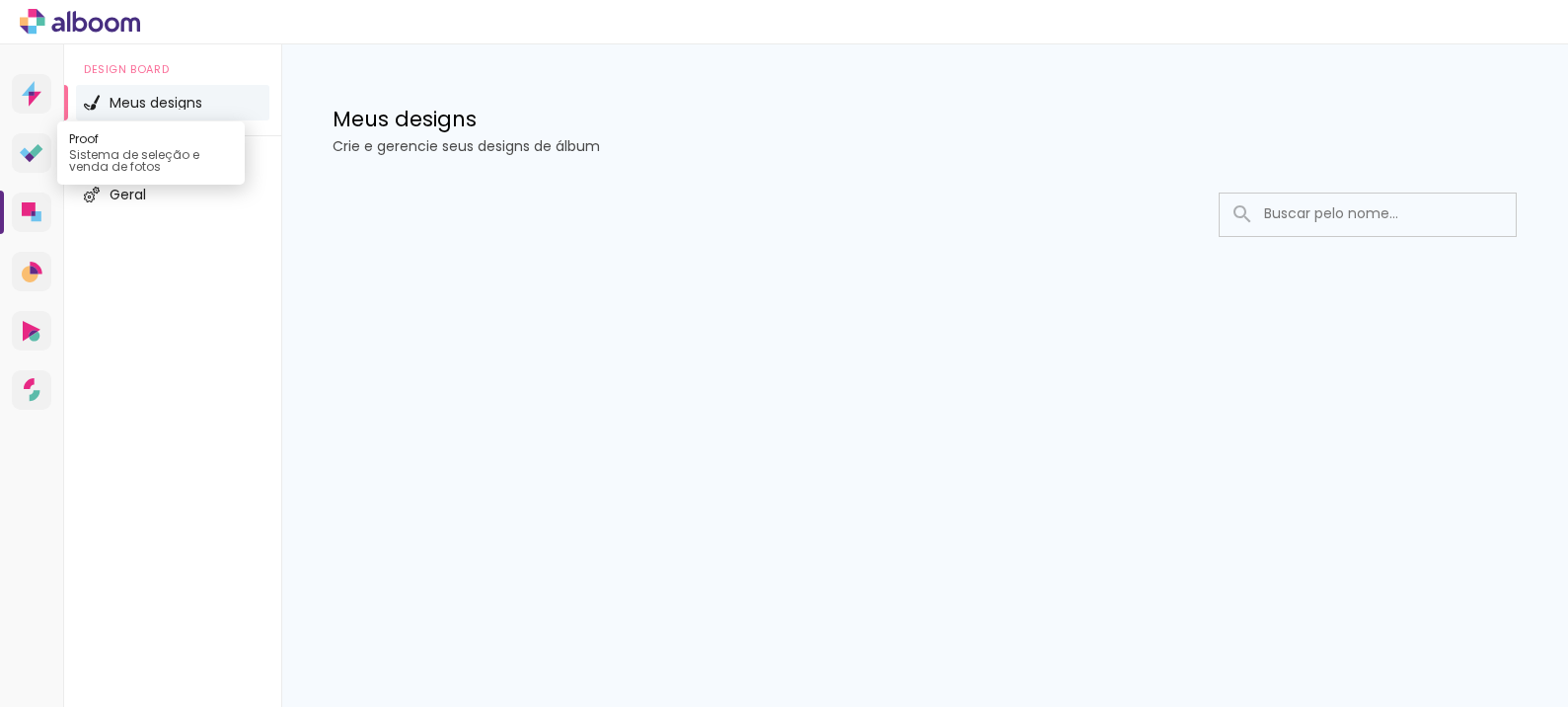click on "Proof Sistema de seleção e venda de fotos" at bounding box center (32, 153) 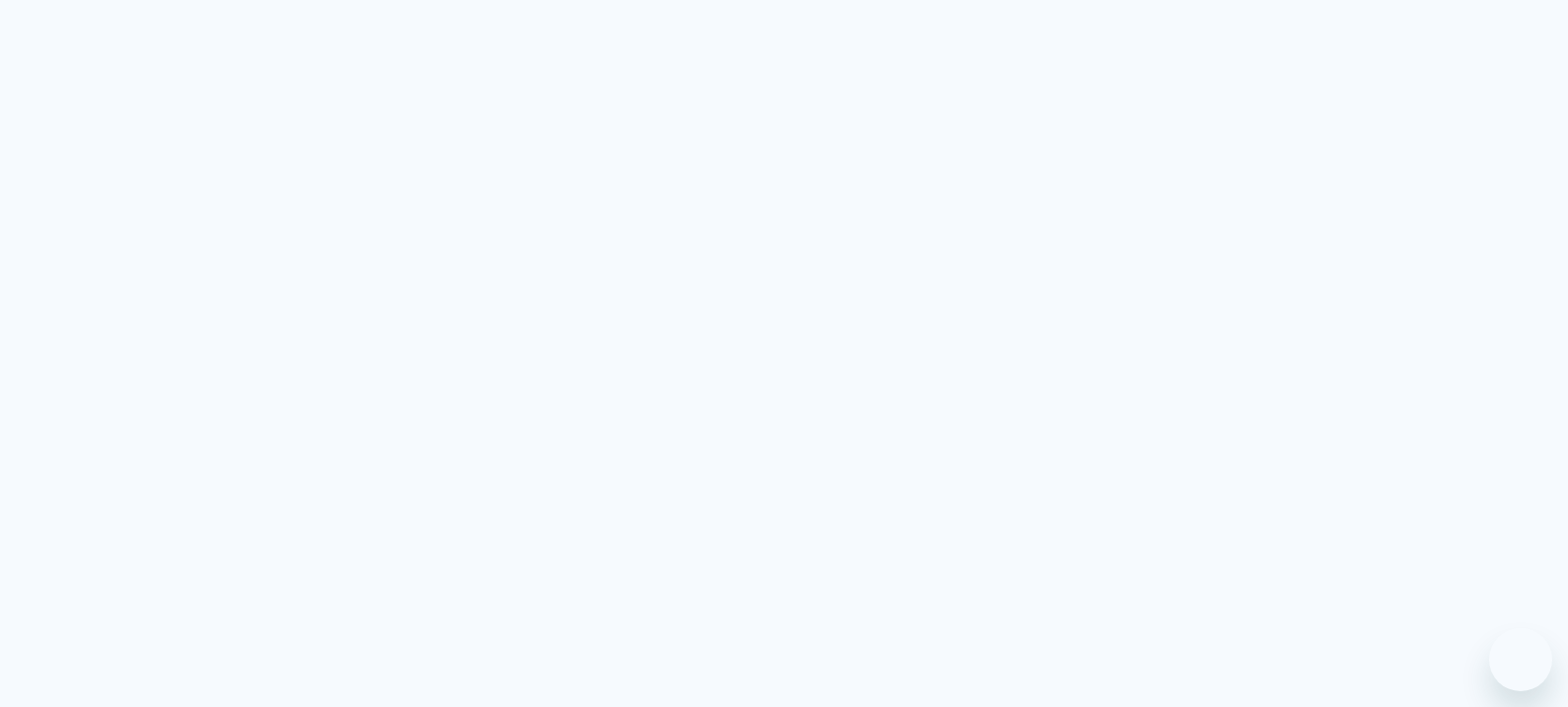 scroll, scrollTop: 0, scrollLeft: 0, axis: both 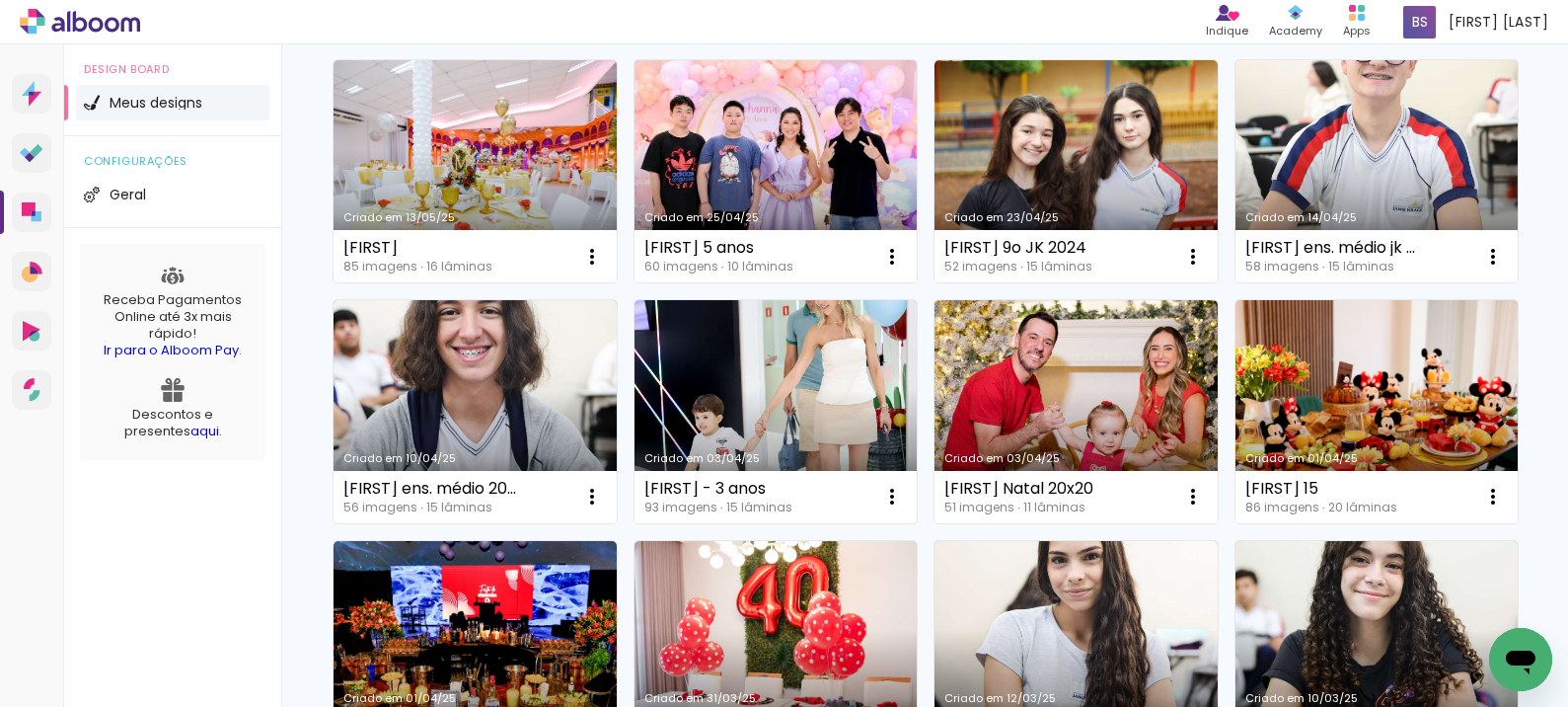 click on "Criado em 03/04/25" at bounding box center (1076, 412) 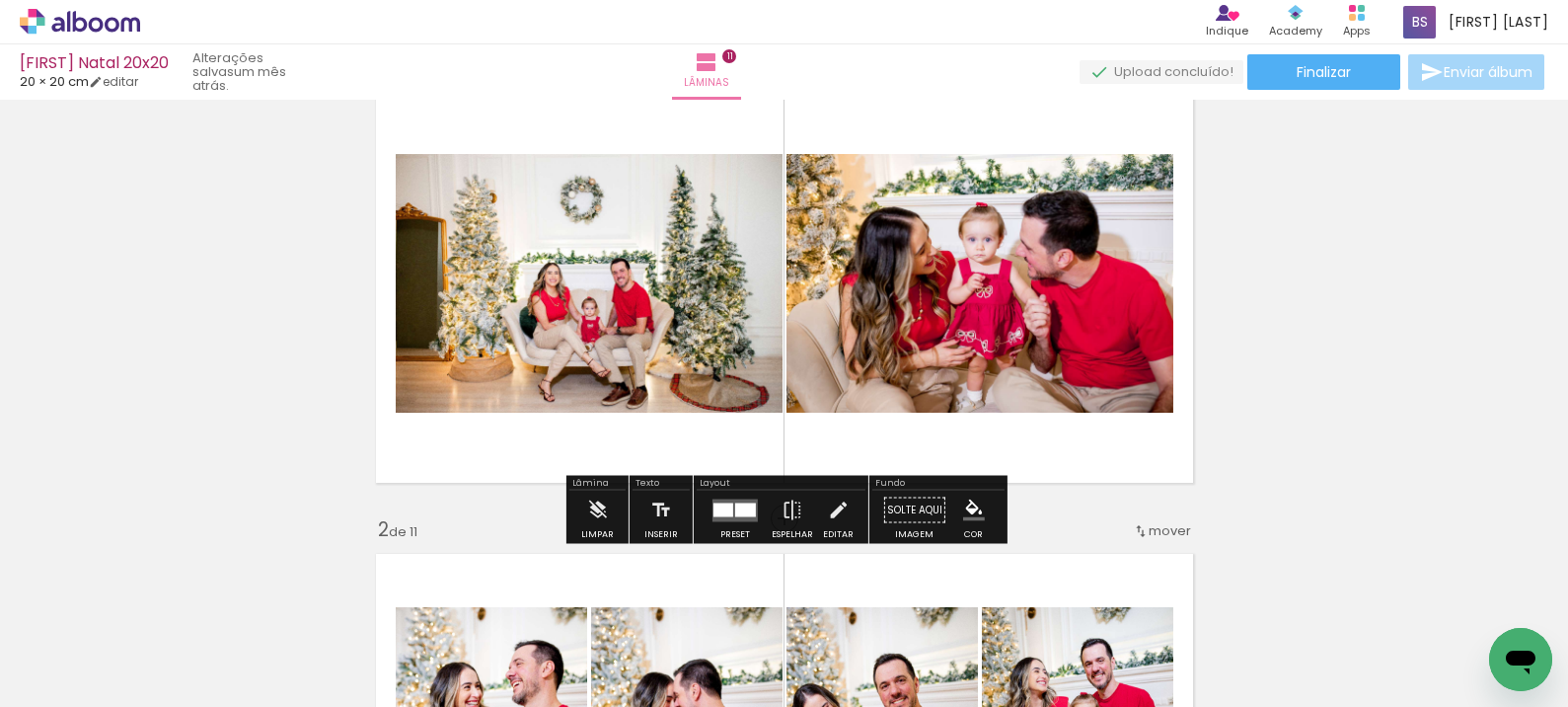 scroll, scrollTop: 81, scrollLeft: 0, axis: vertical 